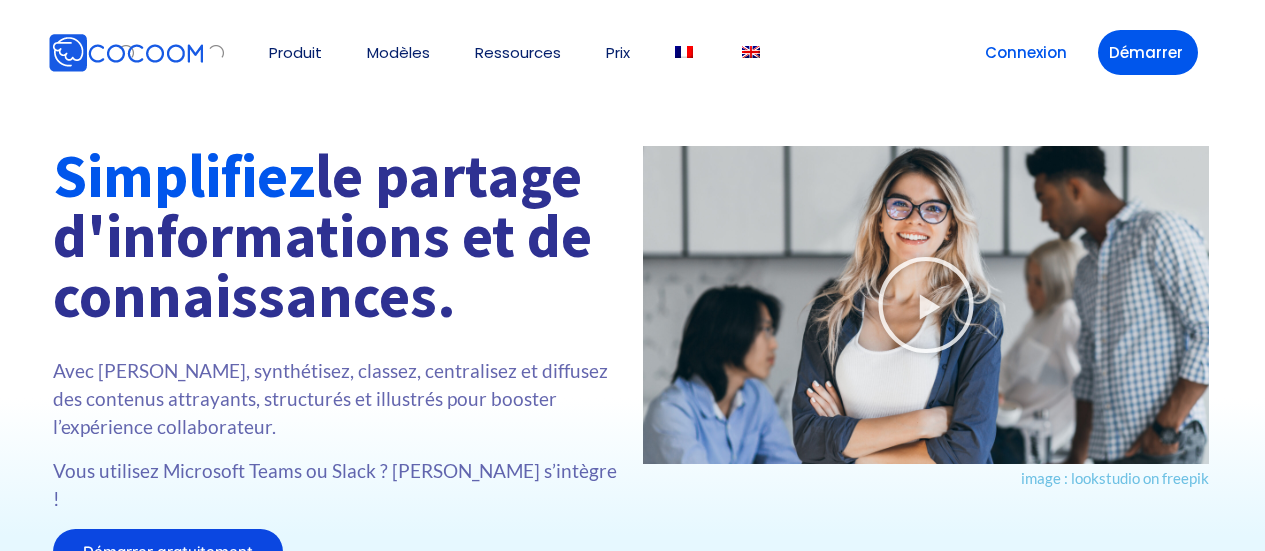 scroll, scrollTop: 0, scrollLeft: 0, axis: both 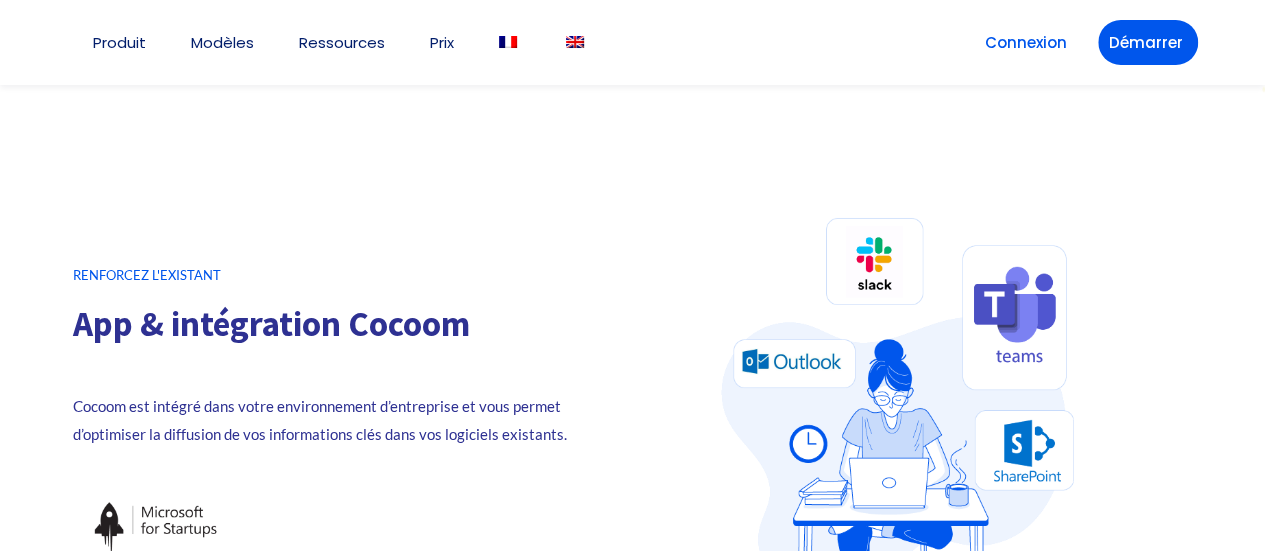 click on "Produit
👉 App Microsoft Teams
👉 Web App Cocoom
Pourquoi Cocoom
App et intégrations
Modèles
🌟 Ressources Humaines
⚡️ Marketing et ventes
⏰ Gestion de projet" at bounding box center (632, -888) 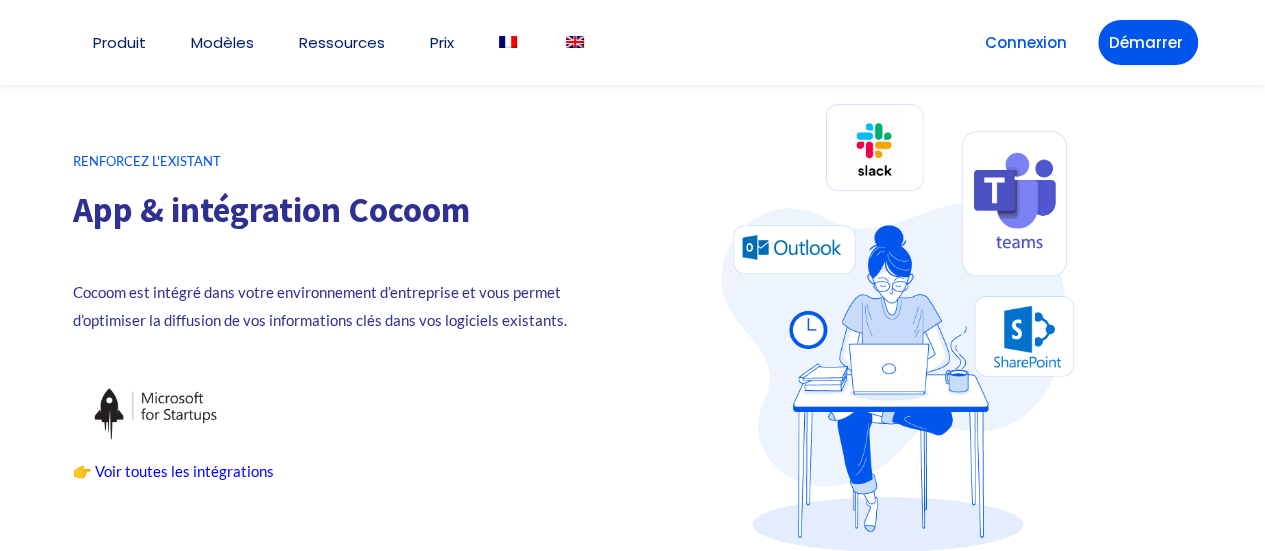 scroll, scrollTop: 3611, scrollLeft: 0, axis: vertical 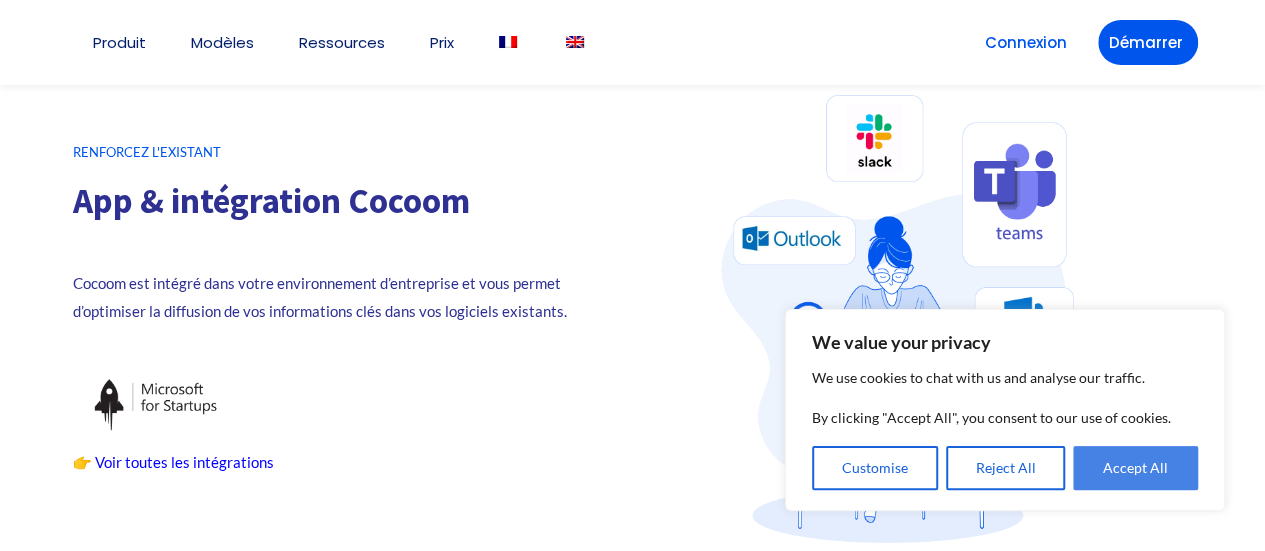 click on "Accept All" at bounding box center (1135, 468) 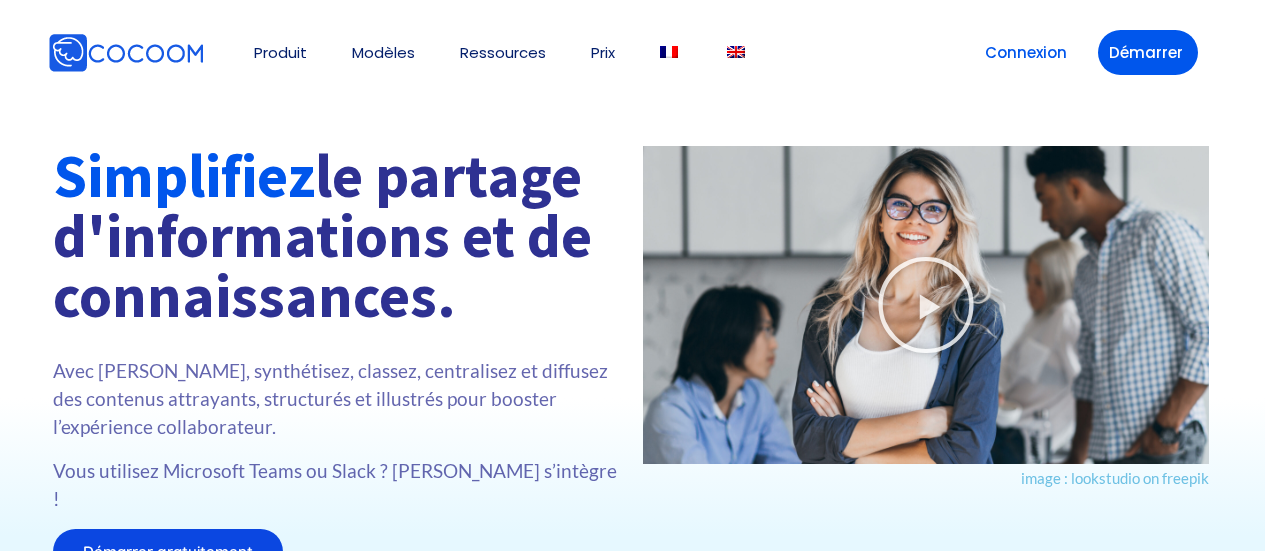 scroll, scrollTop: 0, scrollLeft: 0, axis: both 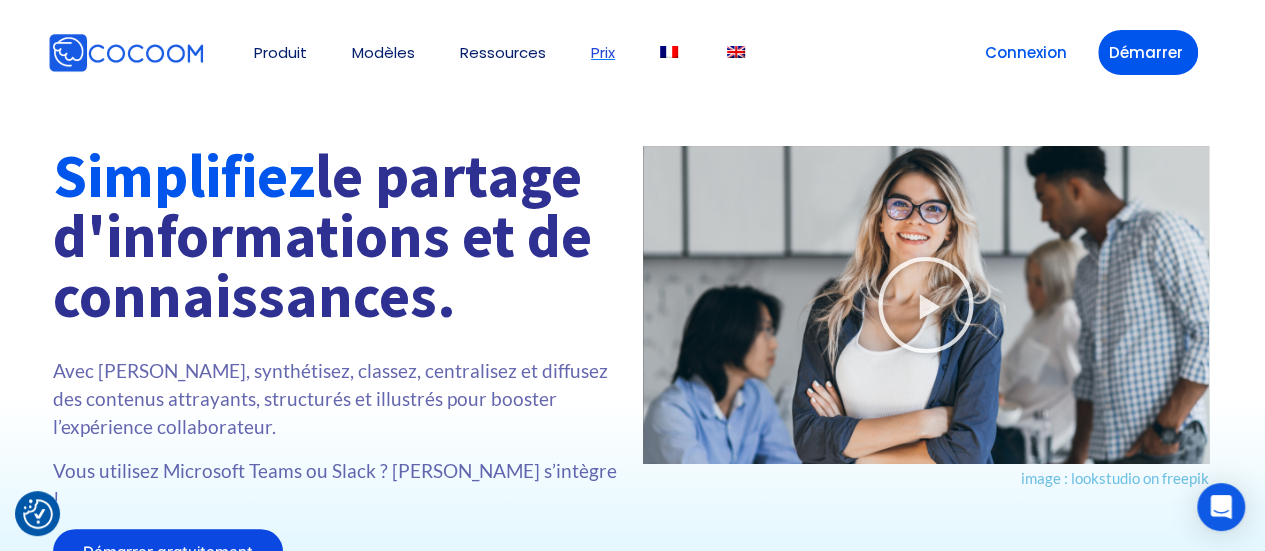 click on "Prix" at bounding box center [603, 52] 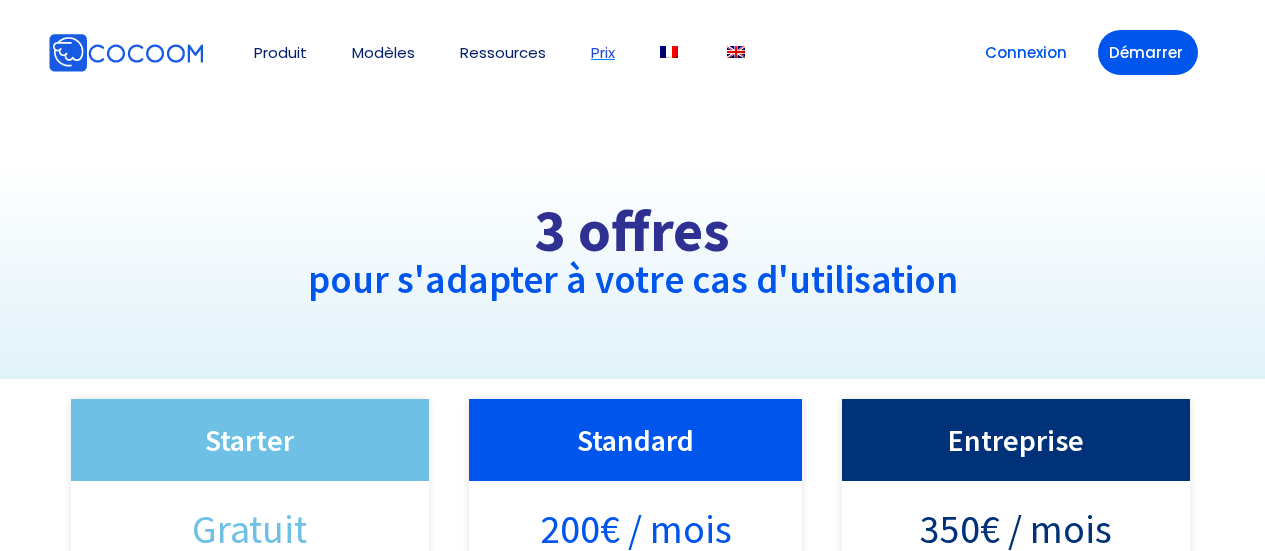 scroll, scrollTop: 0, scrollLeft: 0, axis: both 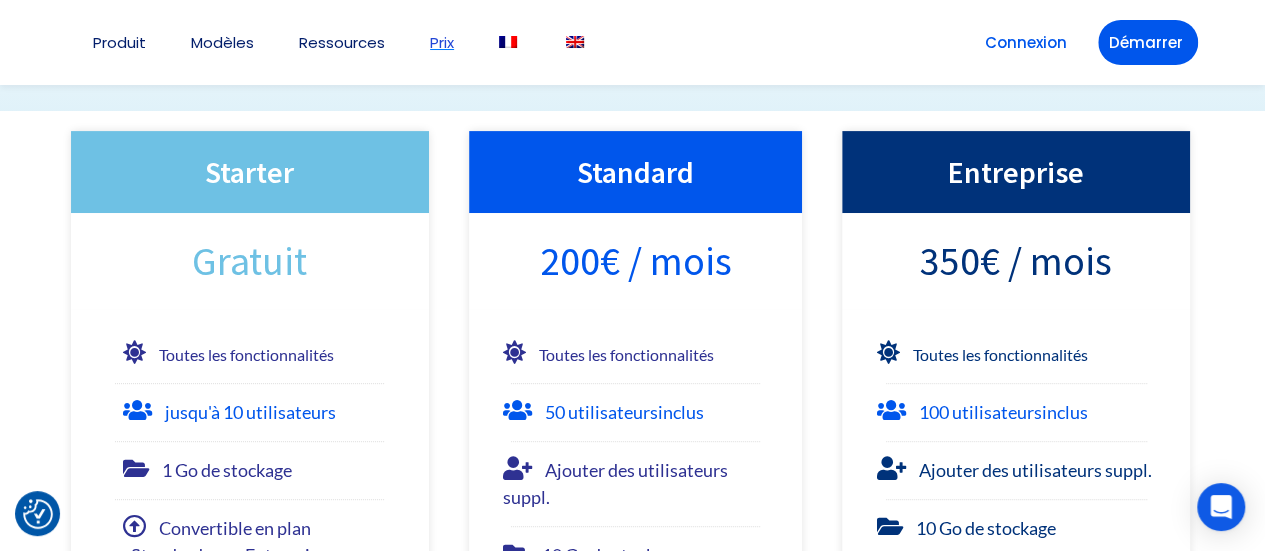click on "Toutes les fonctionnalités
100 utilisateurs  inclus
Ajouter des utilisateurs suppl.
10 Go de stockage
Ajouter du stockage suppl.
Support : e-mails / chat
Multi-plateformes" at bounding box center [1016, 512] 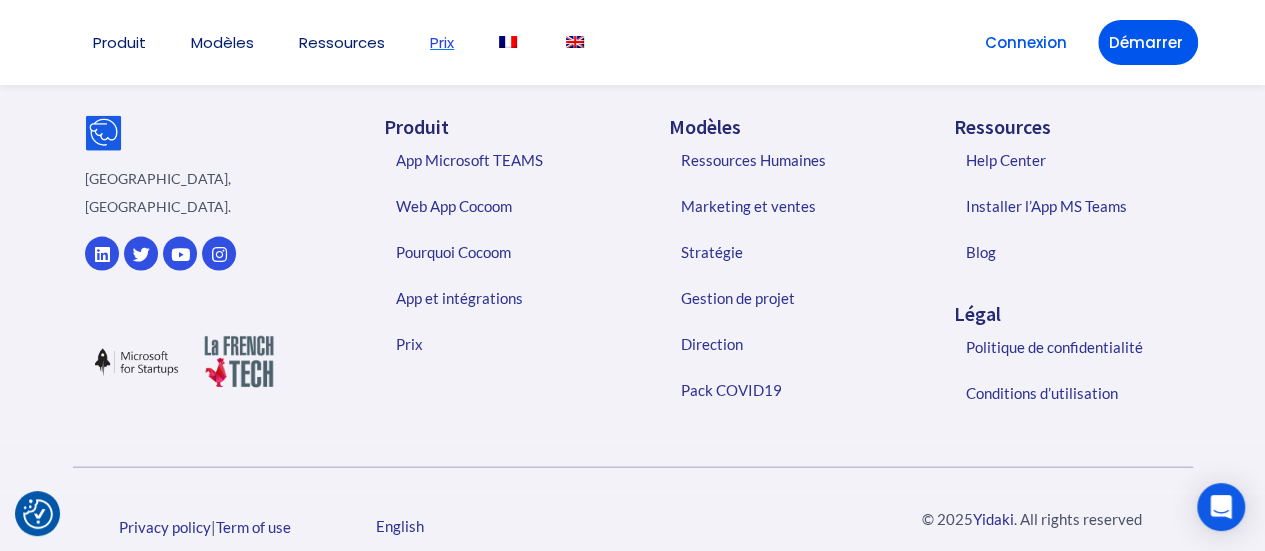 scroll, scrollTop: 2122, scrollLeft: 0, axis: vertical 